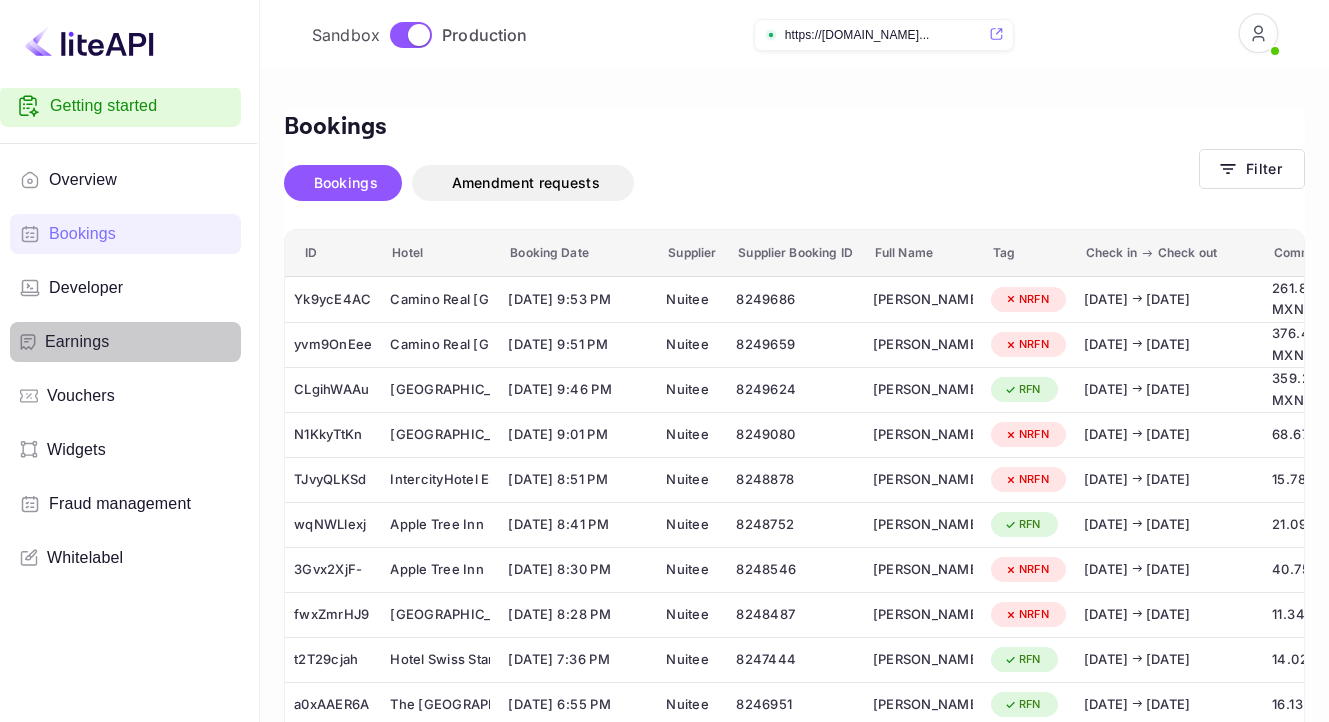 scroll, scrollTop: 0, scrollLeft: 0, axis: both 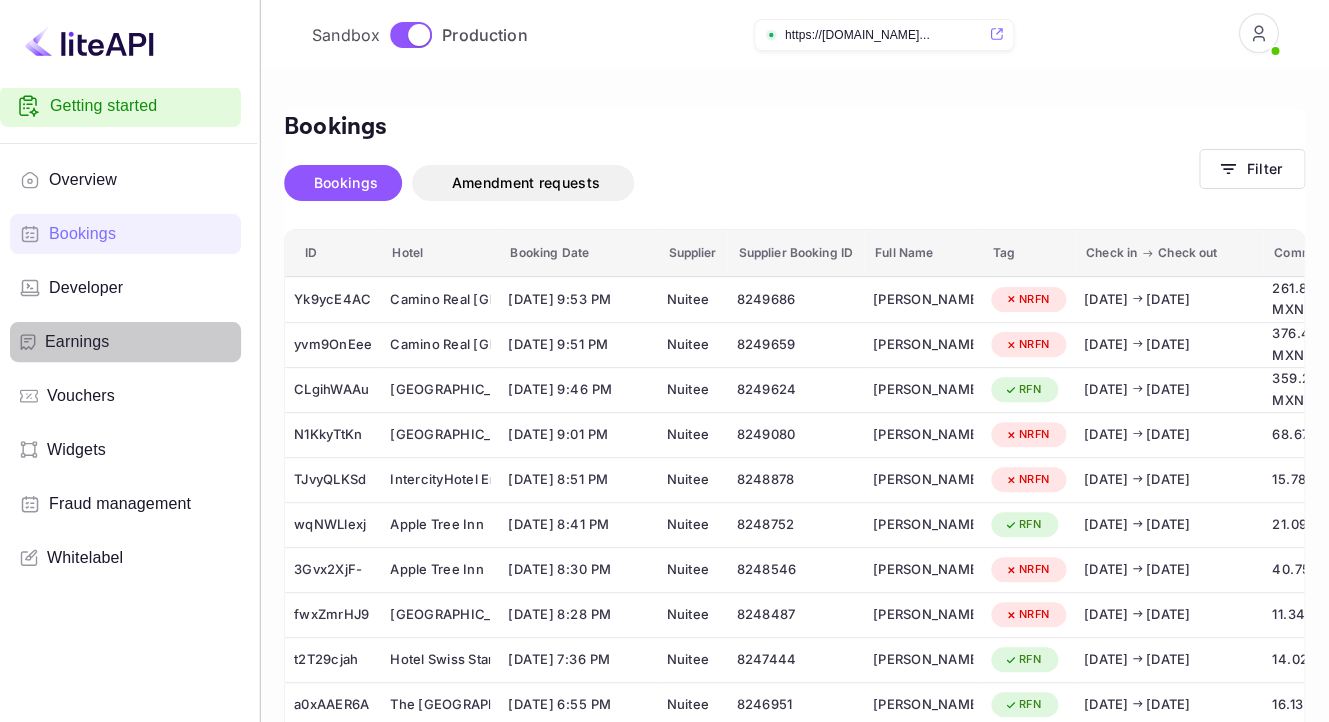 click on "Earnings" at bounding box center [77, 342] 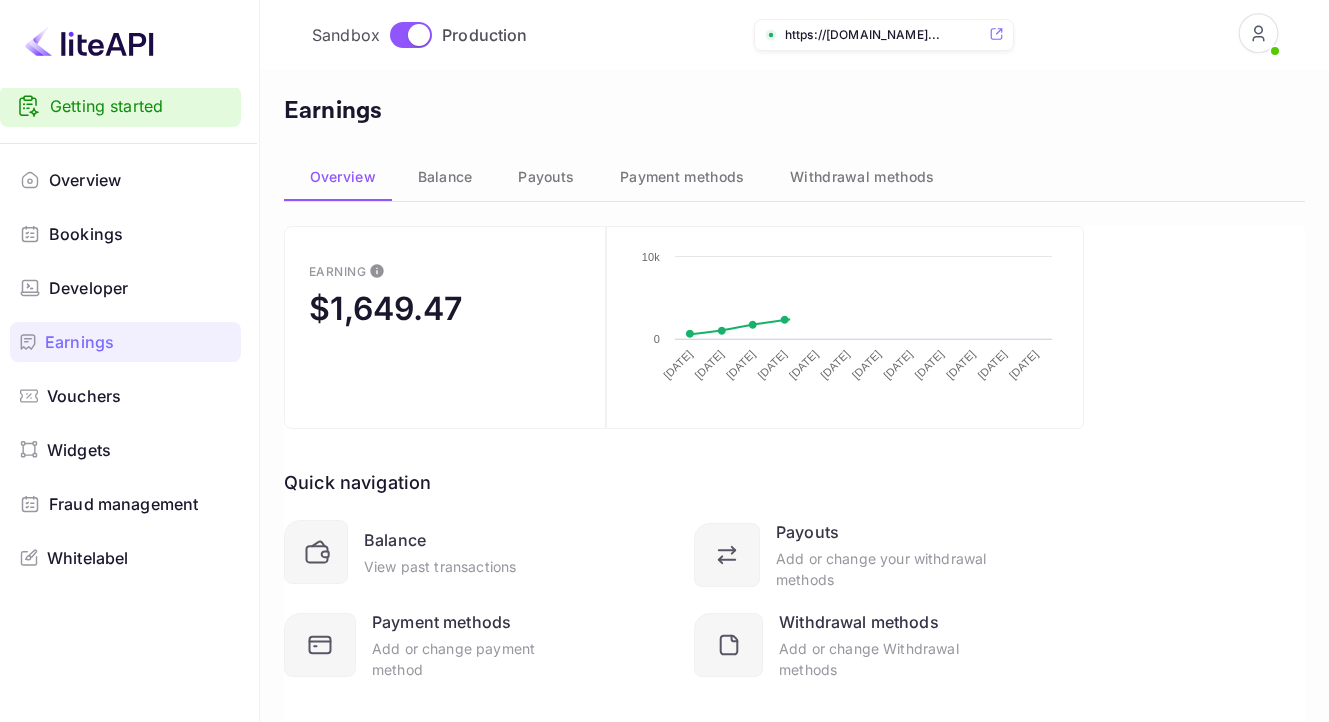 scroll, scrollTop: 0, scrollLeft: 0, axis: both 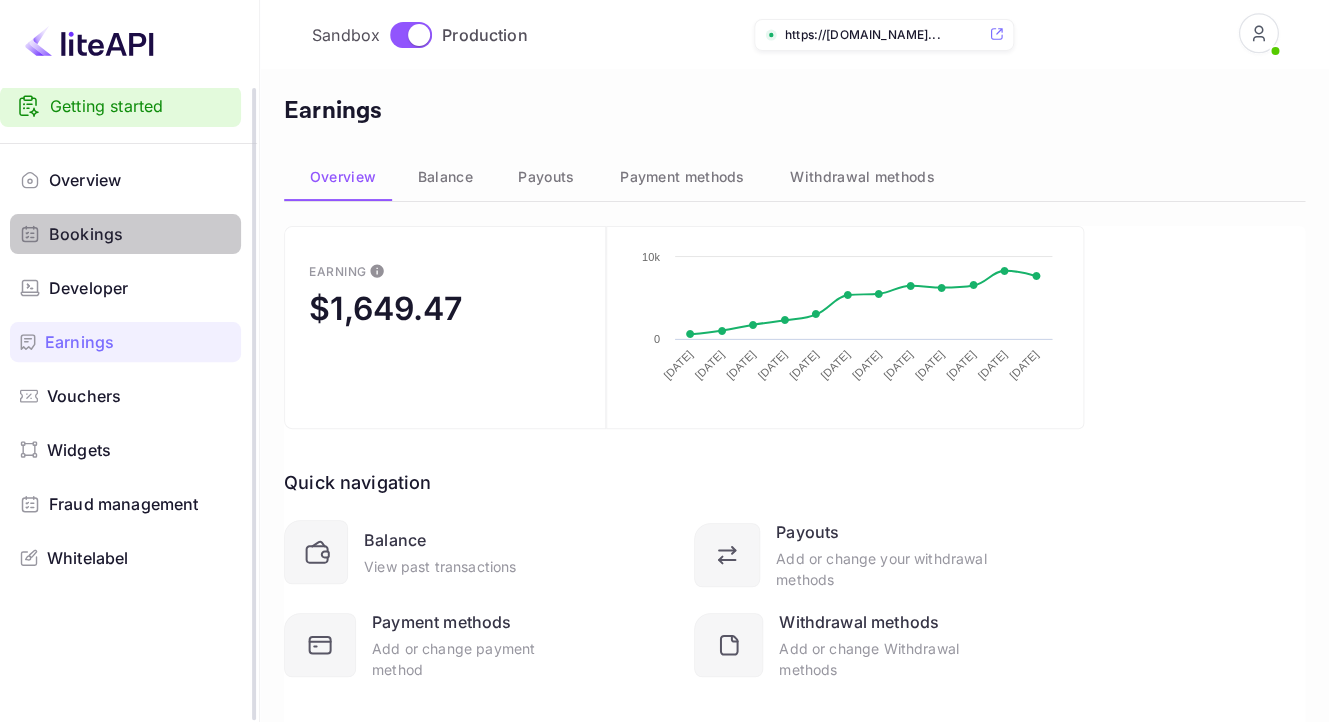 click on "Bookings" at bounding box center (86, 234) 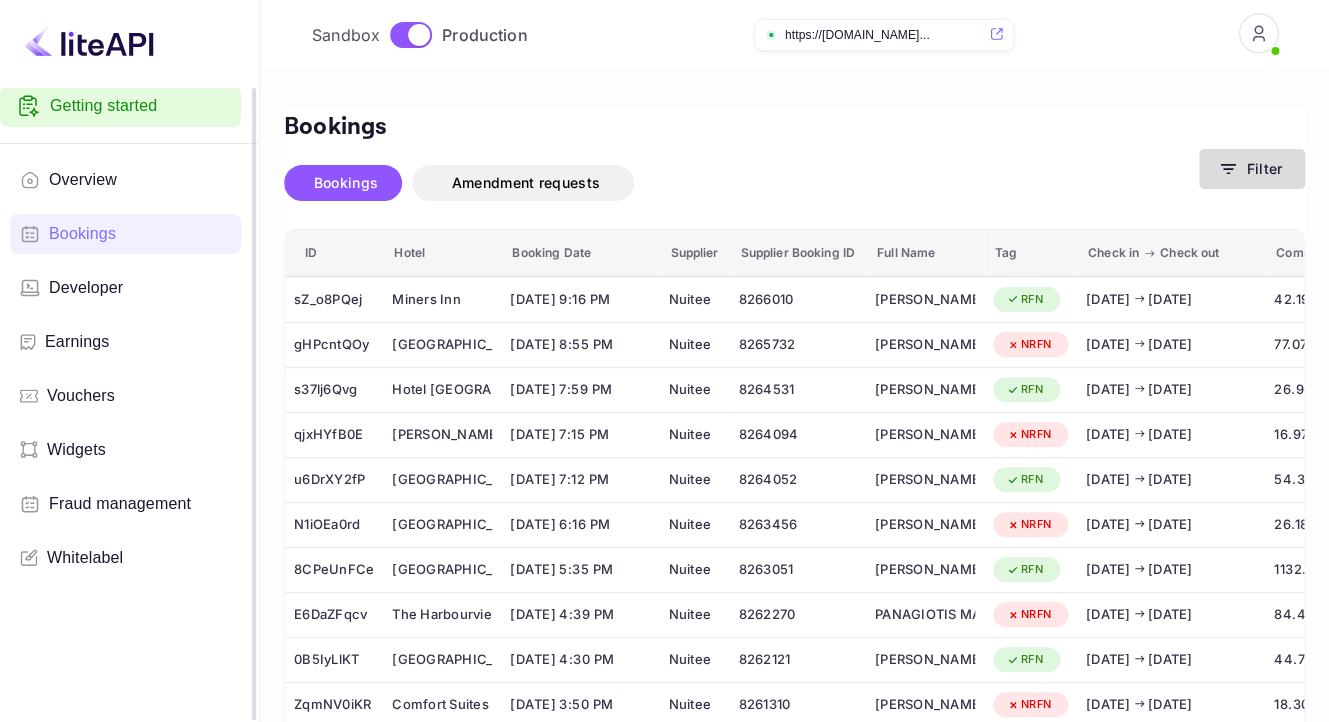 click on "Filter" at bounding box center [1252, 169] 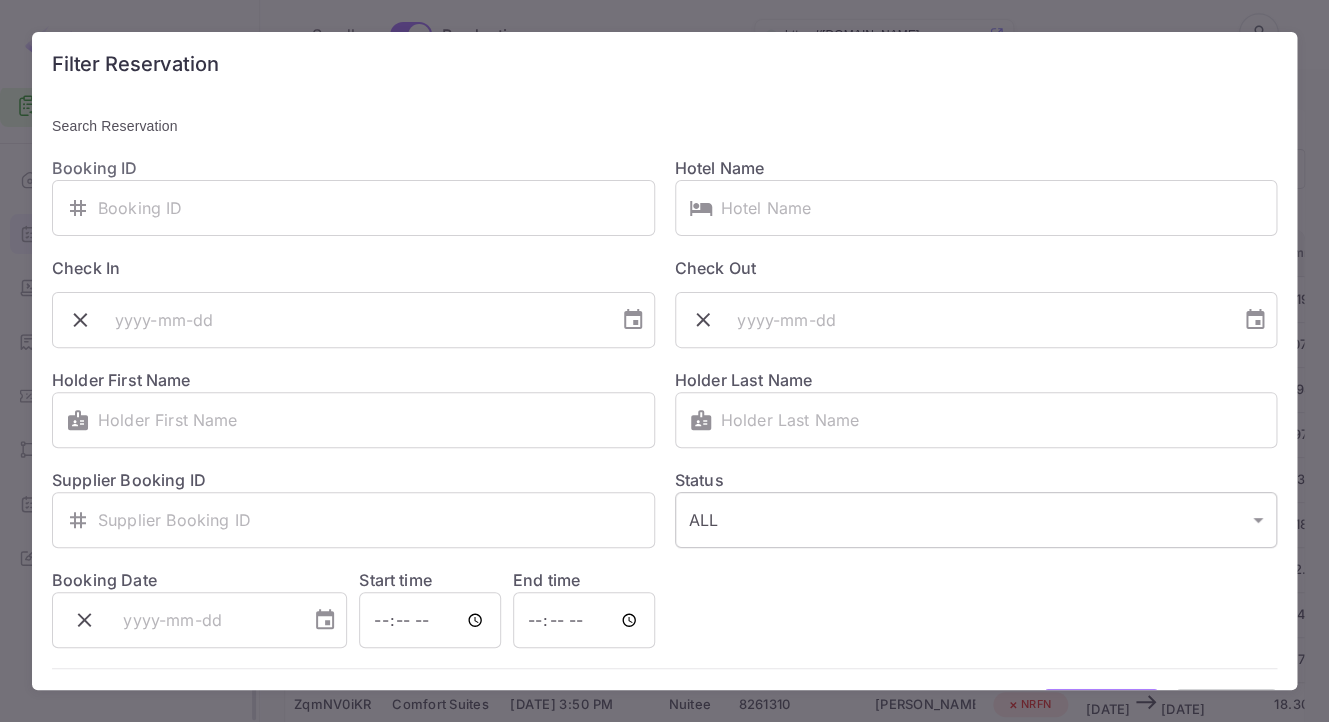 click on "Getting started Overview Bookings Developer Earnings Vouchers Widgets Fraud management Whitelabel   Now you can check your travel website directly from the link. Check your website Sandbox Production https:// [DOMAIN_NAME] ...       Bookings Bookings Amendment requests Filter ID Hotel Booking Date Supplier Supplier Booking ID Full Name Tag Check in   Check out Commission Price Status sZ_o8PQej Miners Inn   [DATE]   9:16 PM Nuitee 8266010 [PERSON_NAME]   RFN [DATE]     [DATE] 42.19   USD 393.89   USD   CONFIRMED gHPcntQOy [GEOGRAPHIC_DATA] [GEOGRAPHIC_DATA]   [DATE]   8:55 PM Nuitee 8265732 [PERSON_NAME]   NRFN [DATE]     [DATE] 77.07   EUR 719.52   EUR   CONFIRMED s37lj6Qvg [GEOGRAPHIC_DATA]   [DATE]   7:59 PM Nuitee 8264531 [PERSON_NAME]   RFN [DATE]     [DATE] 26.94   EUR 251.46   EUR   CONFIRMED qjxHYfB0E [PERSON_NAME][GEOGRAPHIC_DATA]   [DATE]   7:15 PM Nuitee 8264094 [PERSON_NAME]   NRFN [DATE]     [DATE] 16.97   EUR 158.48   EUR   CONFIRMED" at bounding box center [664, 438] 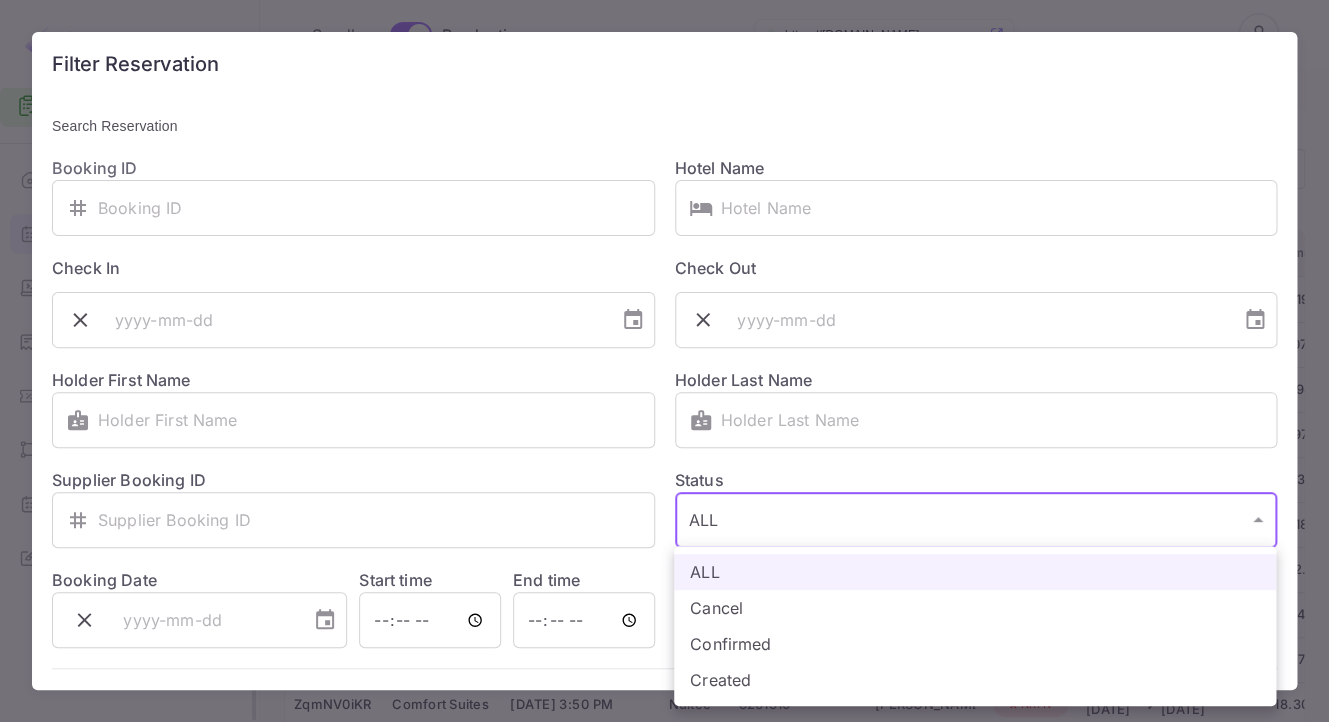 click on "Confirmed" at bounding box center (975, 644) 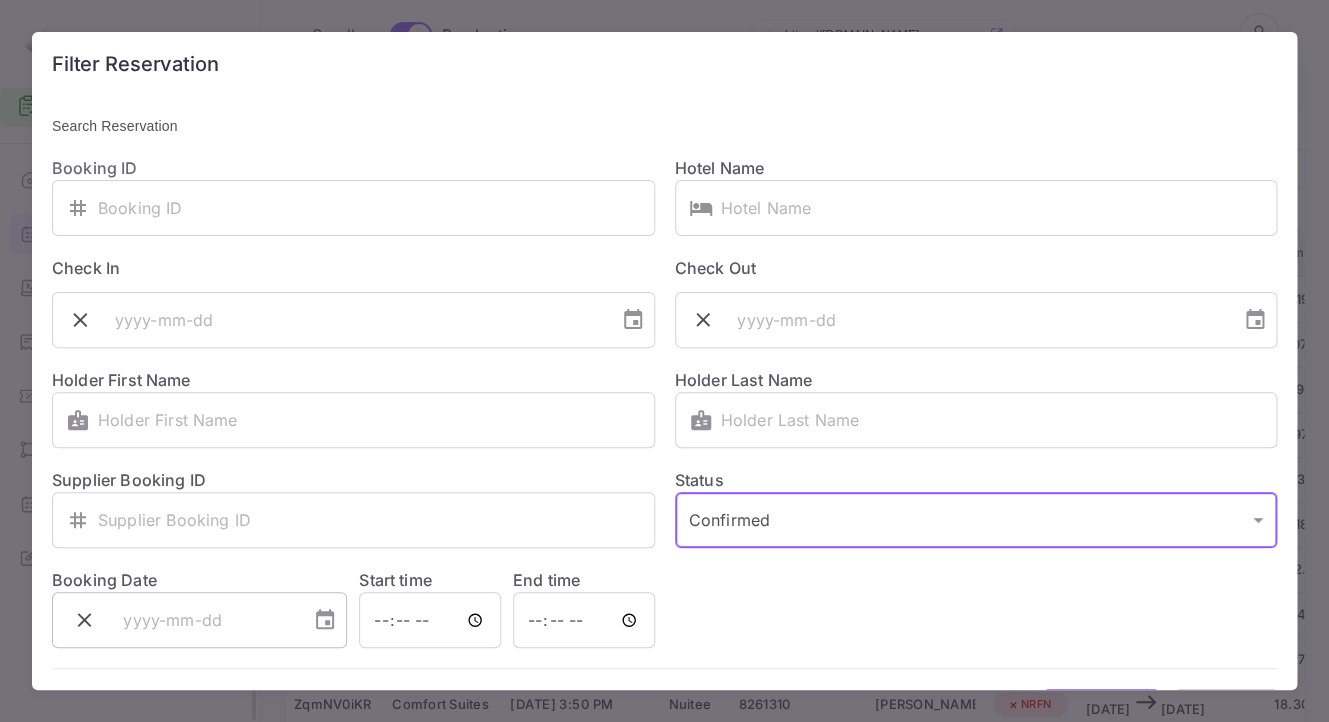 click 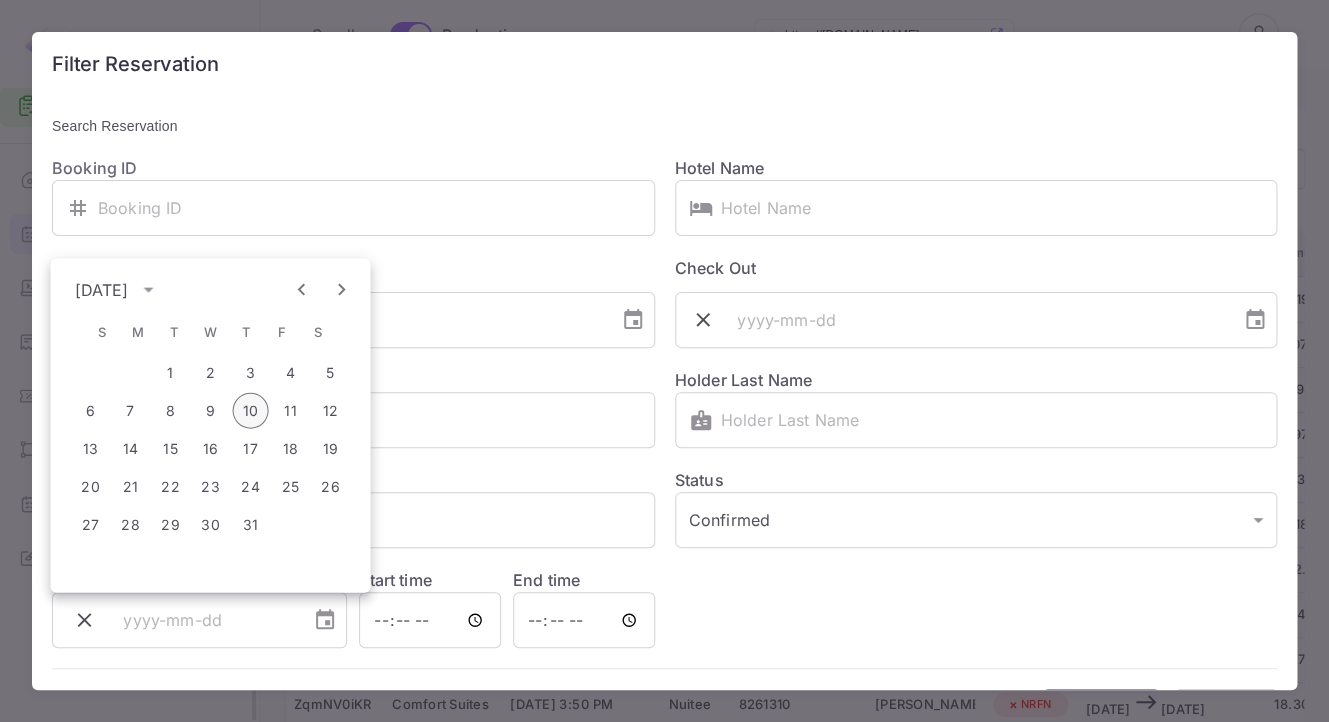 click on "10" at bounding box center [251, 411] 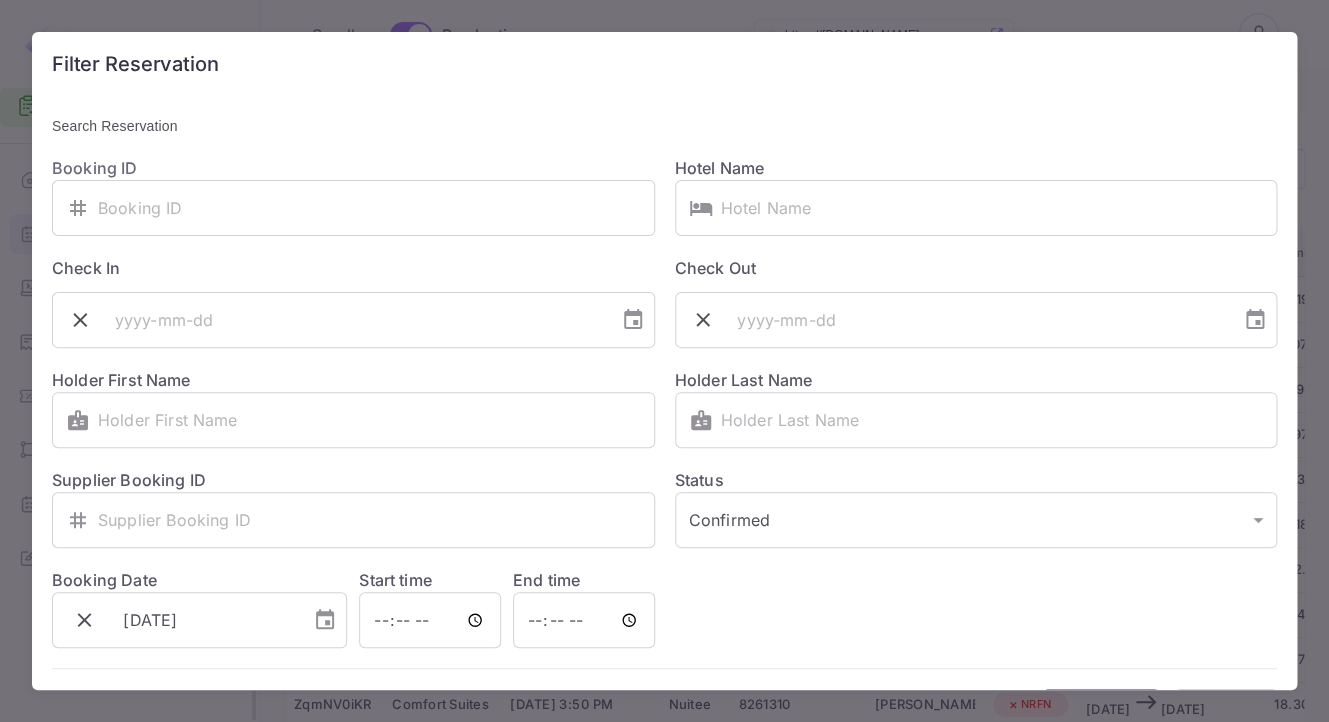 type on "[DATE]" 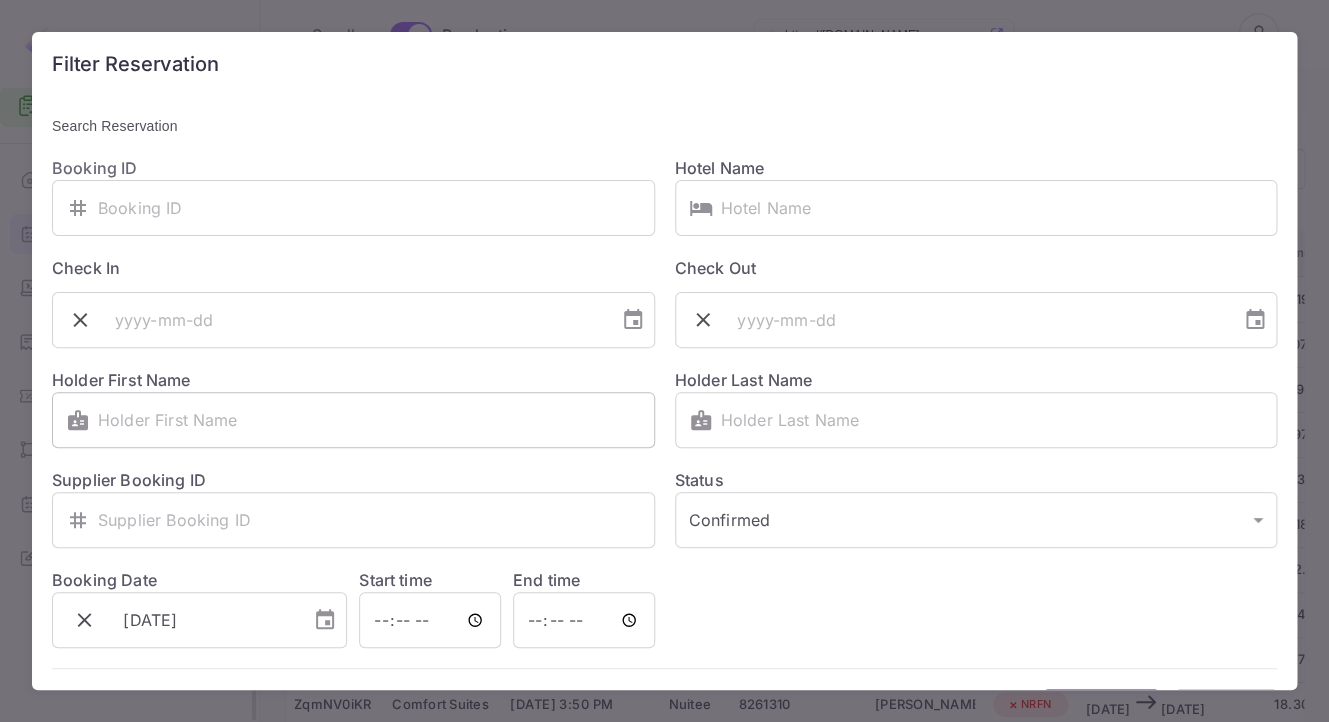 scroll, scrollTop: 83, scrollLeft: 0, axis: vertical 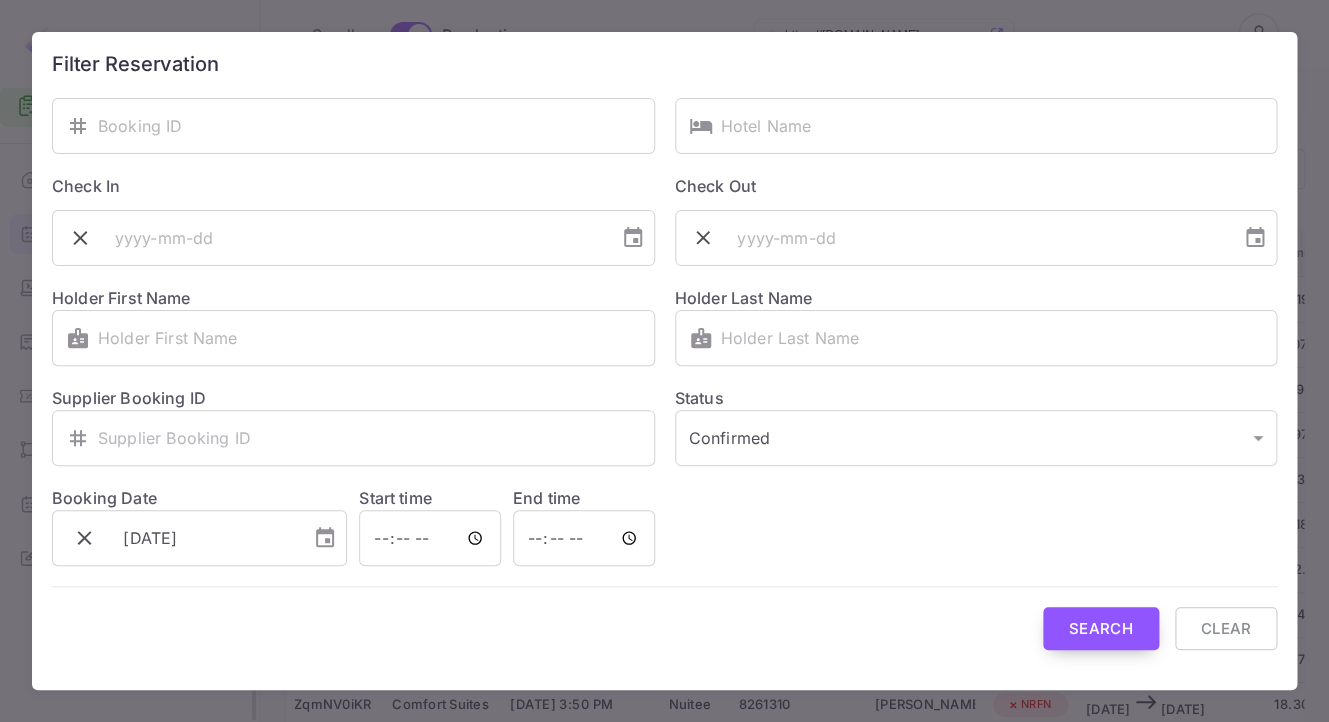 click on "Search" at bounding box center (1101, 628) 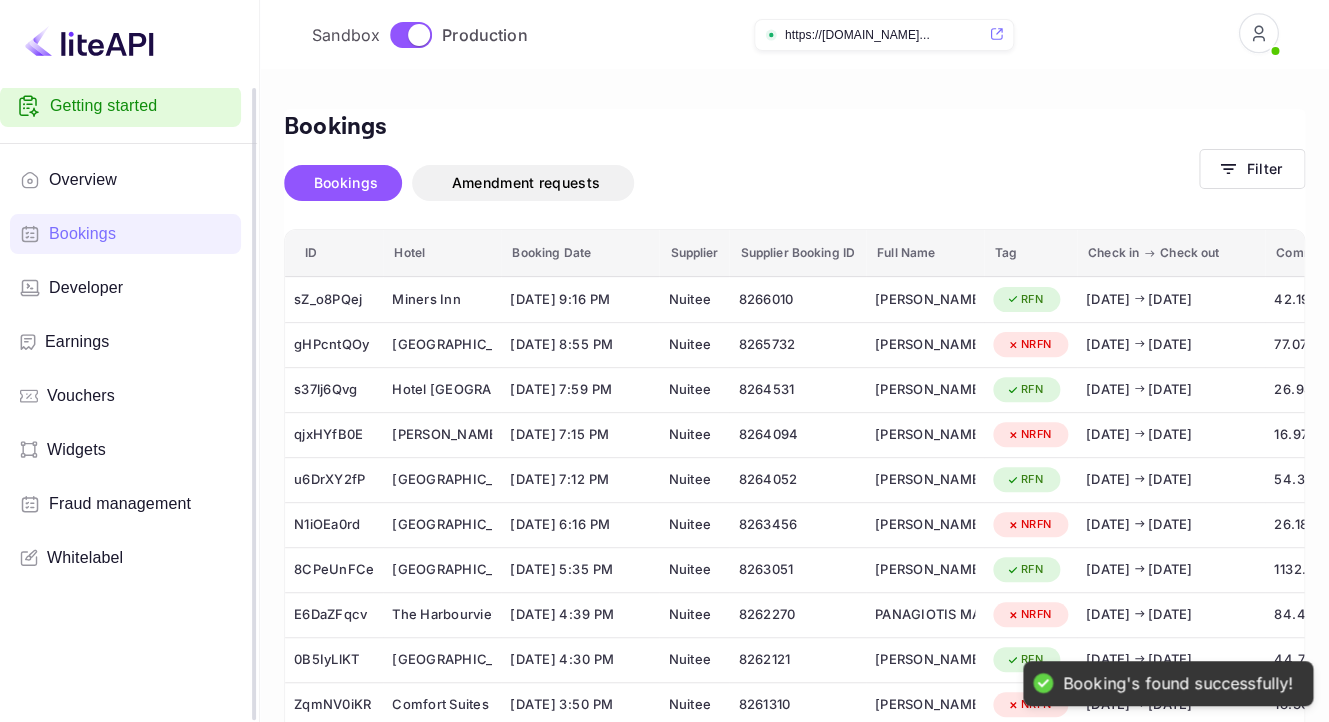 scroll, scrollTop: 155, scrollLeft: 0, axis: vertical 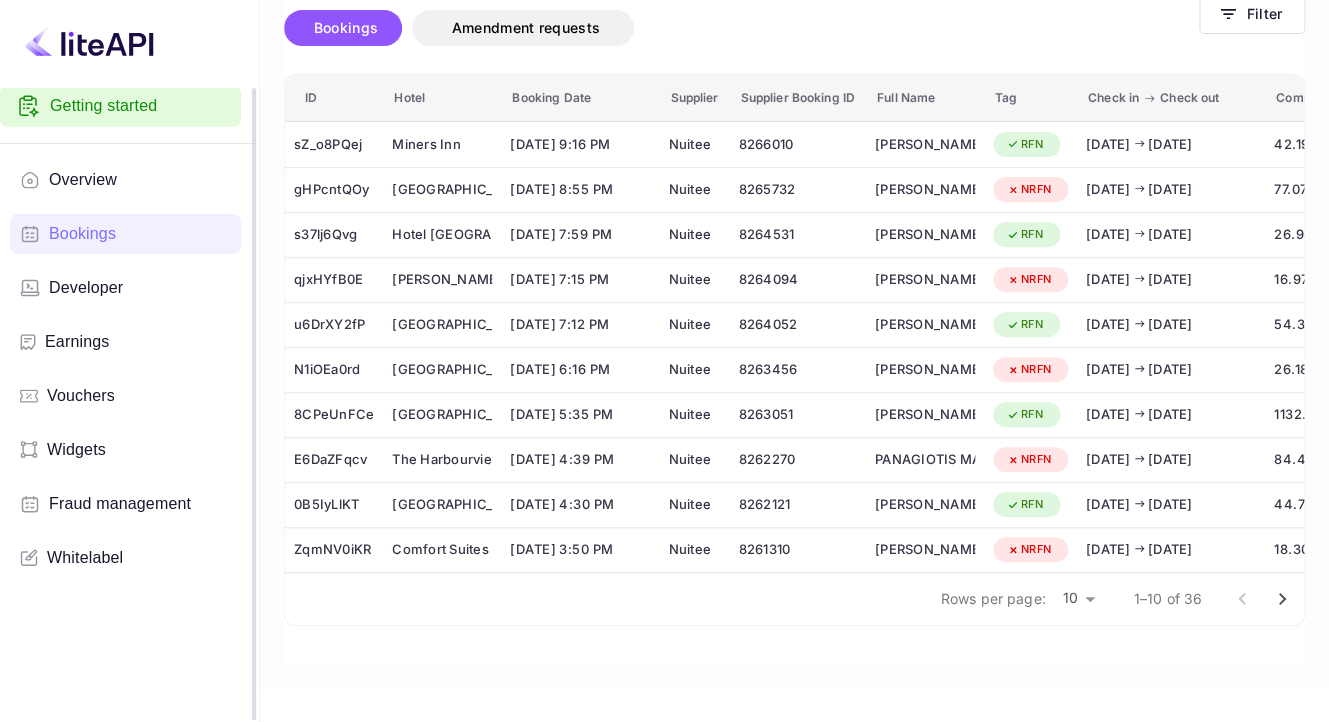 click on "Overview" at bounding box center [125, 180] 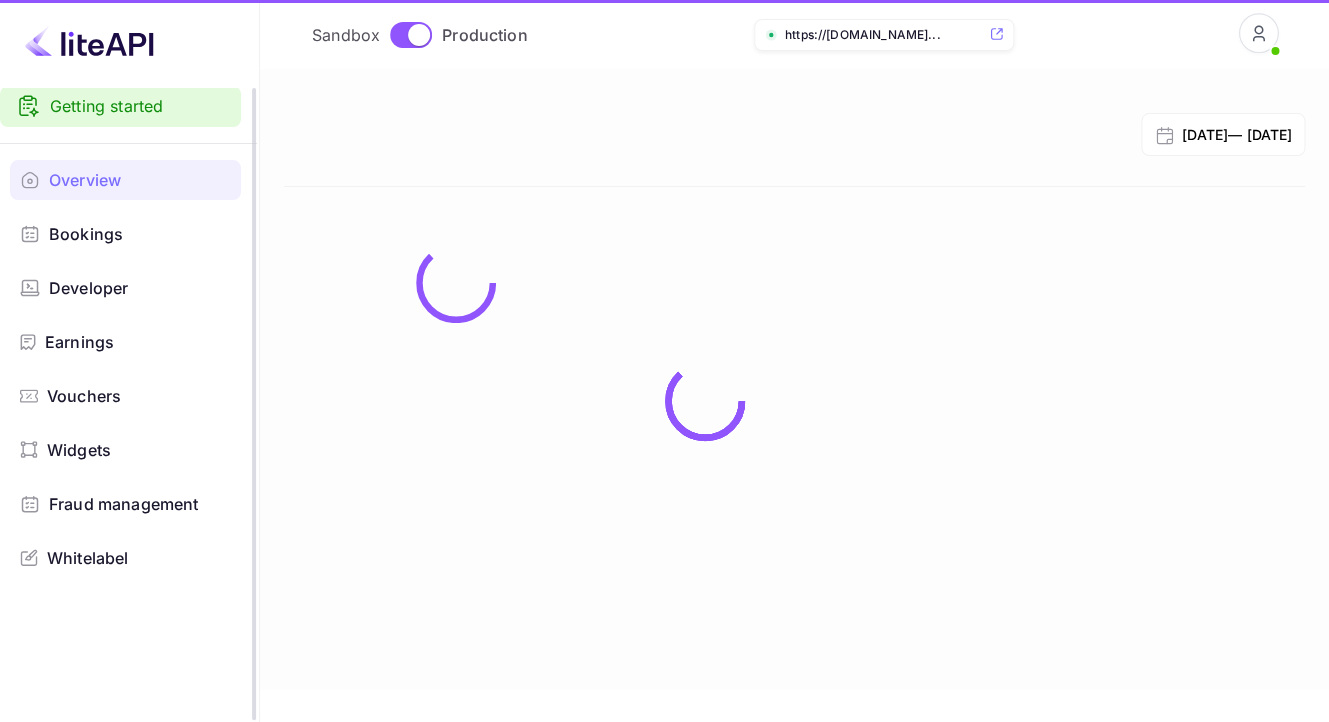 scroll, scrollTop: 0, scrollLeft: 0, axis: both 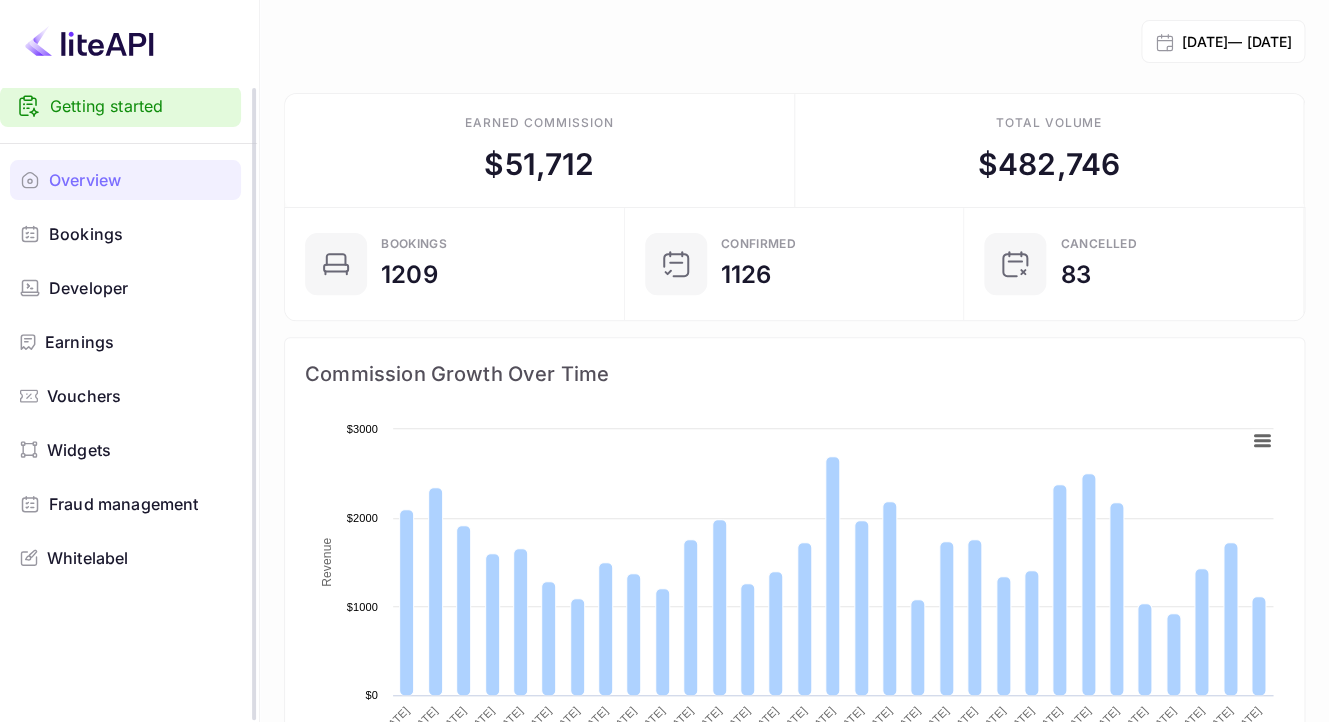 click on "Earnings" at bounding box center (79, 342) 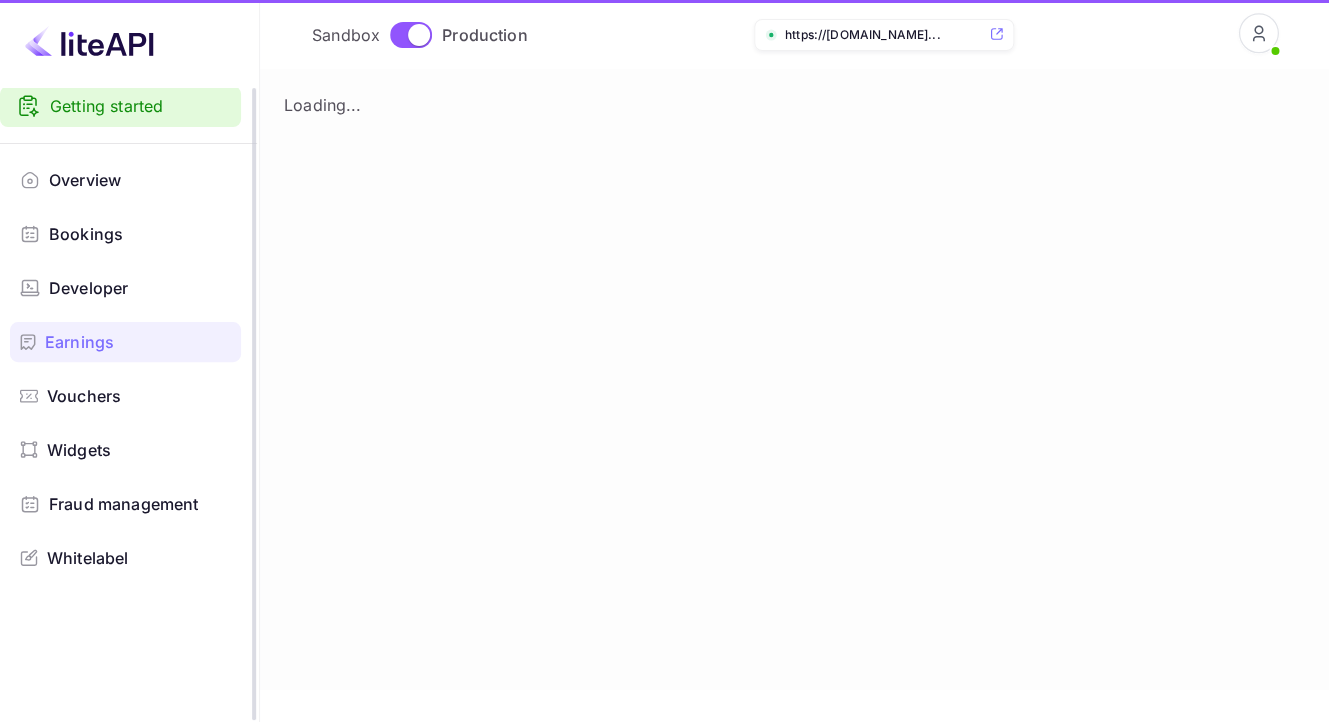 scroll, scrollTop: 0, scrollLeft: 0, axis: both 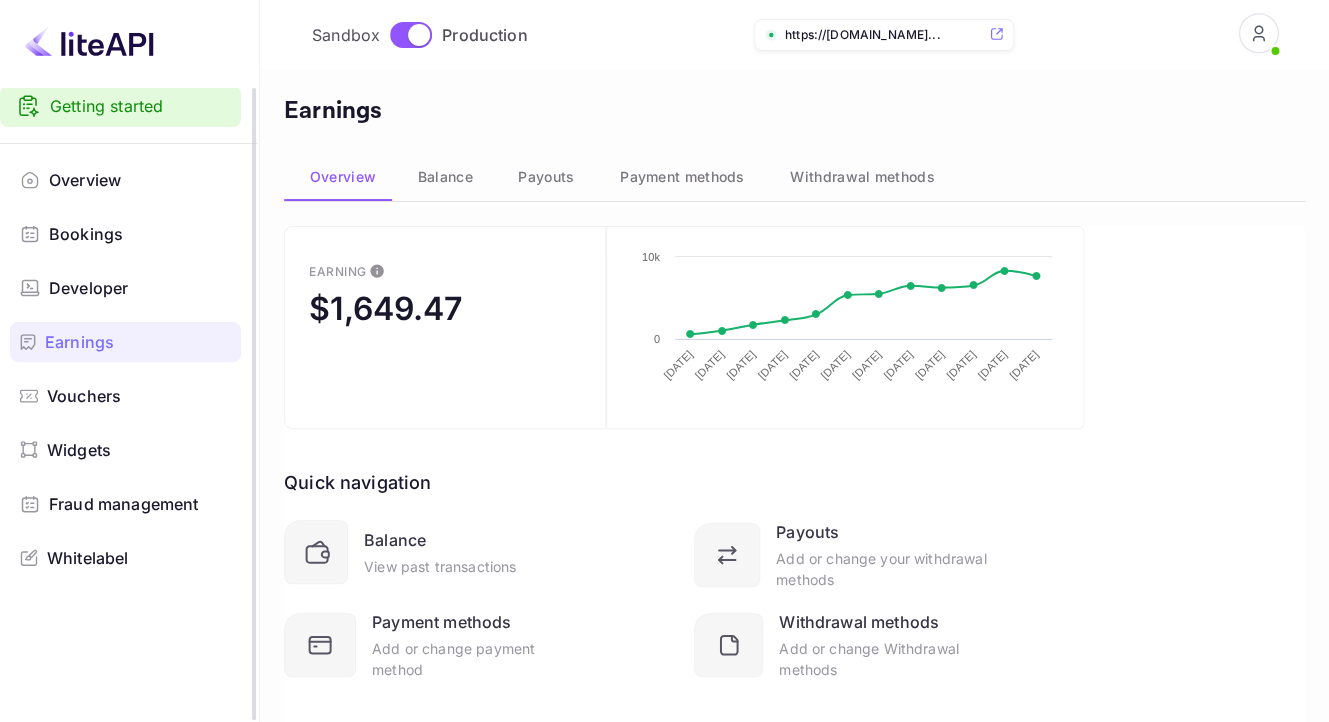 click on "Bookings" at bounding box center (86, 234) 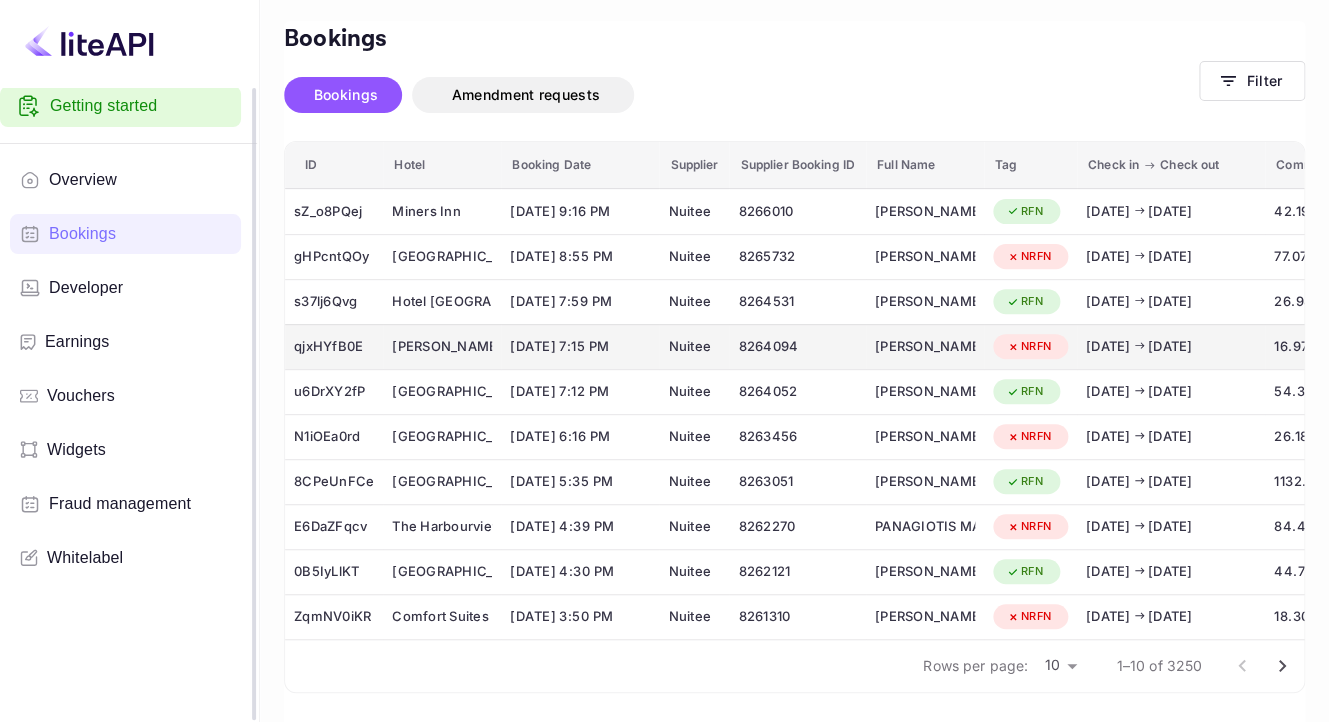 scroll, scrollTop: 89, scrollLeft: 0, axis: vertical 